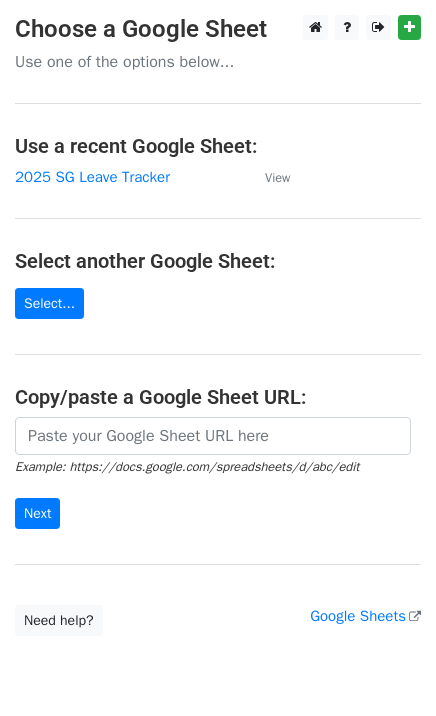 scroll, scrollTop: 0, scrollLeft: 0, axis: both 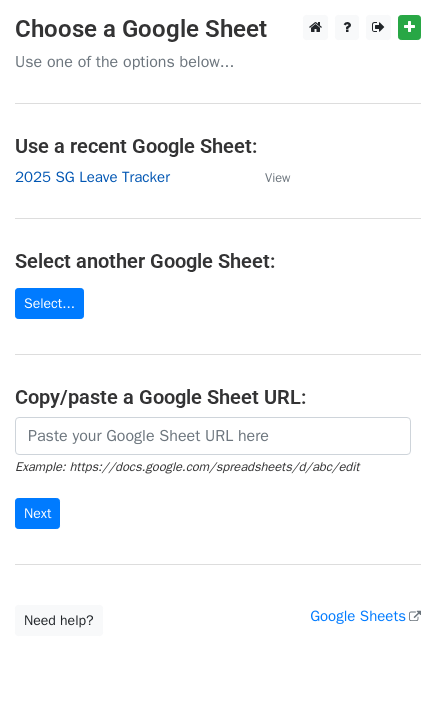 click on "2025 SG Leave Tracker" at bounding box center [92, 177] 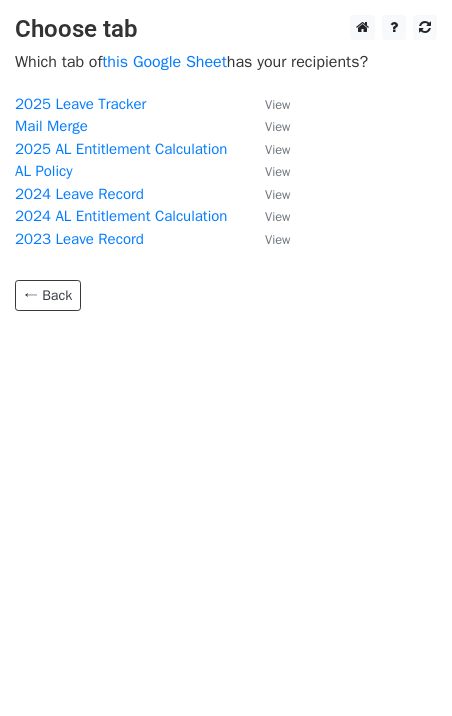 scroll, scrollTop: 0, scrollLeft: 0, axis: both 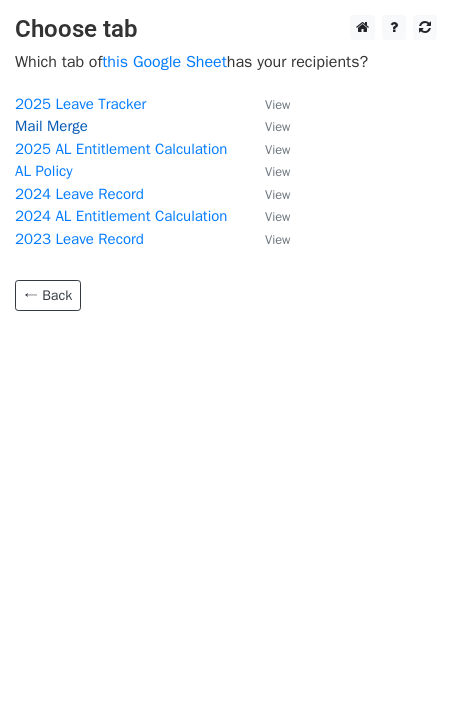 click on "Mail Merge" at bounding box center (51, 126) 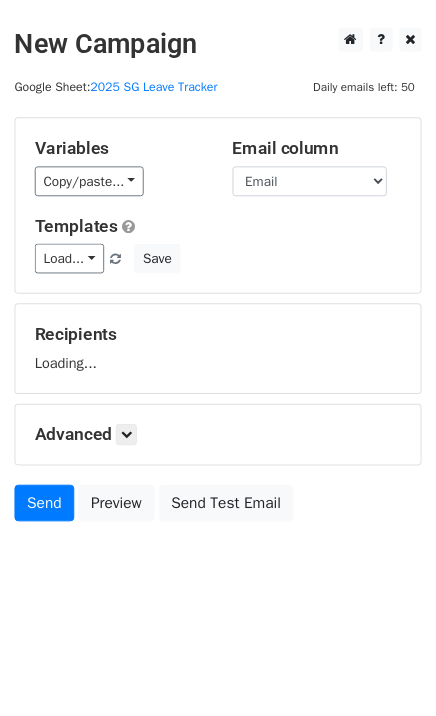 scroll, scrollTop: 0, scrollLeft: 0, axis: both 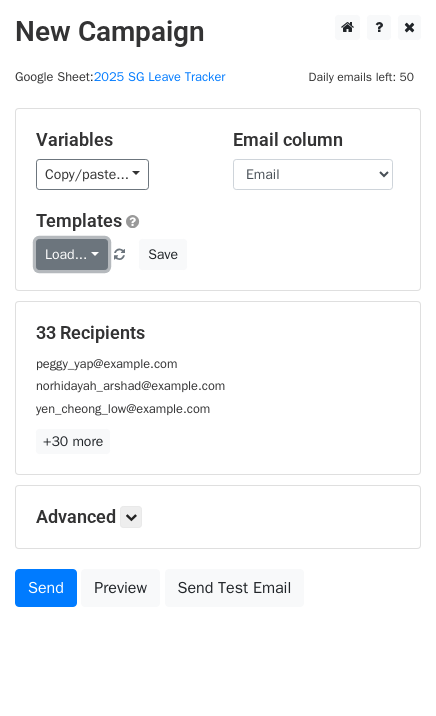 click on "Load..." at bounding box center (72, 254) 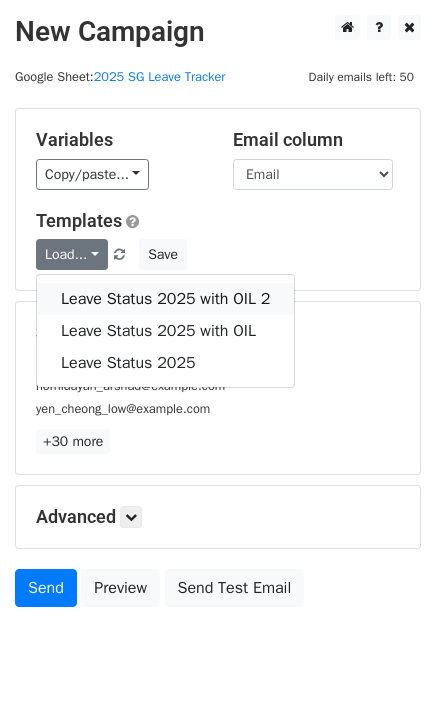 click on "Leave Status 2025 with OIL 2" at bounding box center [165, 299] 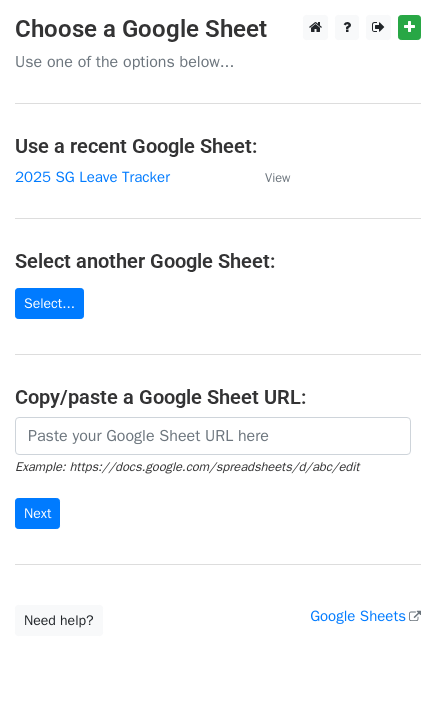 scroll, scrollTop: 0, scrollLeft: 0, axis: both 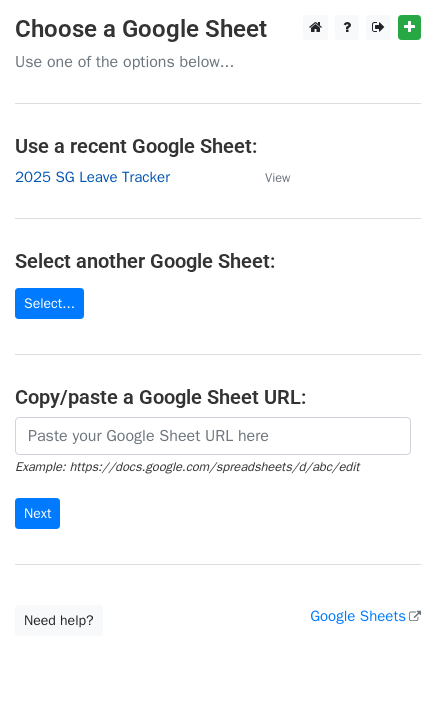 click on "2025 SG Leave Tracker" at bounding box center (92, 177) 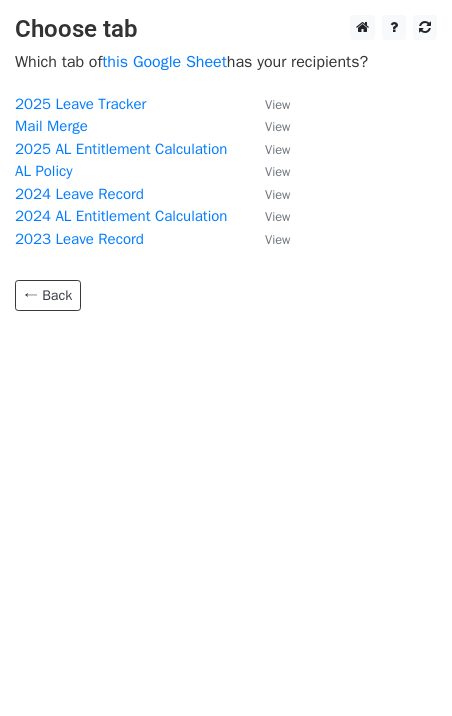 scroll, scrollTop: 0, scrollLeft: 0, axis: both 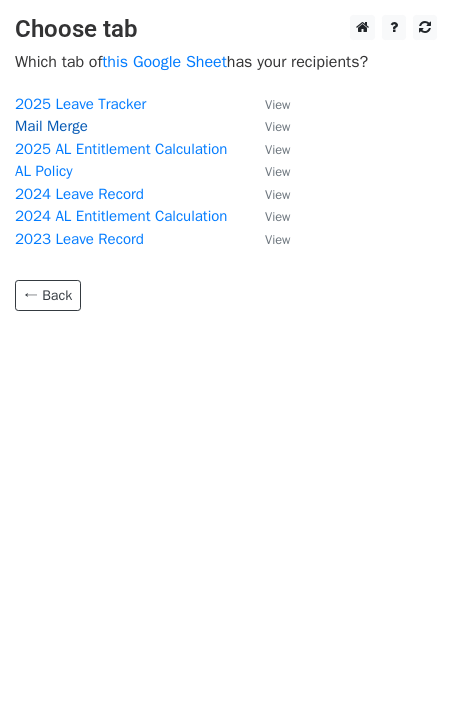 click on "Mail Merge" at bounding box center (51, 126) 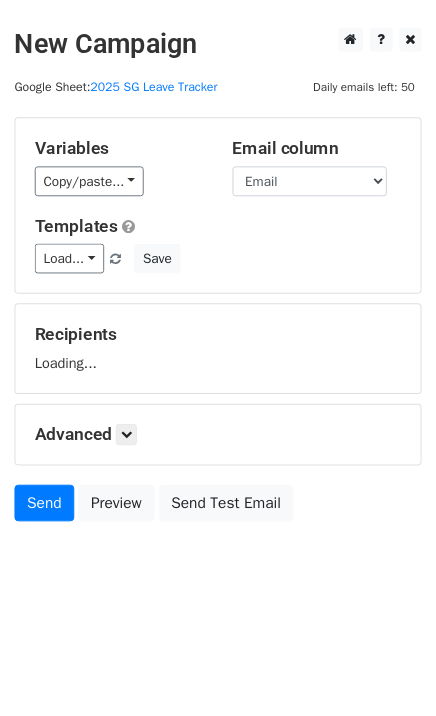 scroll, scrollTop: 0, scrollLeft: 0, axis: both 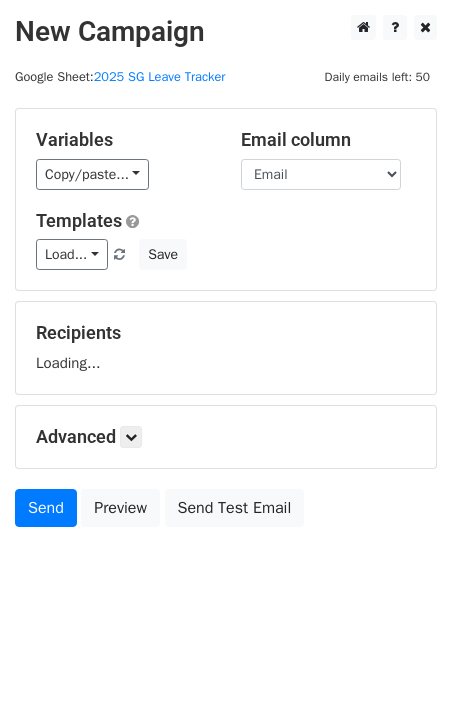 click on "Variables
Copy/paste...
{{Emp Code}}
{{Name}}
{{Email}}
{{cc}}
{{Job Grade}}
{{Global Join Date}}
{{Year}}
{{Jan}}
{{Feb}}
{{Mar}}
{{Apr}}
{{May}}
{{Jun}}
{{Jul}}
{{Aug}}
{{Sep}}
{{Oct}}
{{Nov}}
{{Dec}}
{{AL Taken}}
{{Carried Forward from 2024}}
{{2024 AL Forfeited}}
{{AL Entitlement}}
{{AL Balance}}
{{AL CF}}
{{SL Entitlement}}
{{SL Taken}}
{{SL Balance}}
{{HL Entitlement}}
{{HL Taken}}
{{HL Balance}}
{{CCL Entitlement}}
{{CCL Taken}}
{{CCL Balance}}
{{ML Entitlement}}
{{ML Taken}}
{{ML Balance}}
{{PL Entitlement}}
{{PL Taken}}
{{PL Balance}}
{{OL Entitlement}}
{{OL Taken}}
{{OL Balance}}
{{Polling Day Off-in-lieu}}
{{Polling Day Off-in-lieu T...
{{Polling Day Off-in-lieu B..." at bounding box center [226, 199] 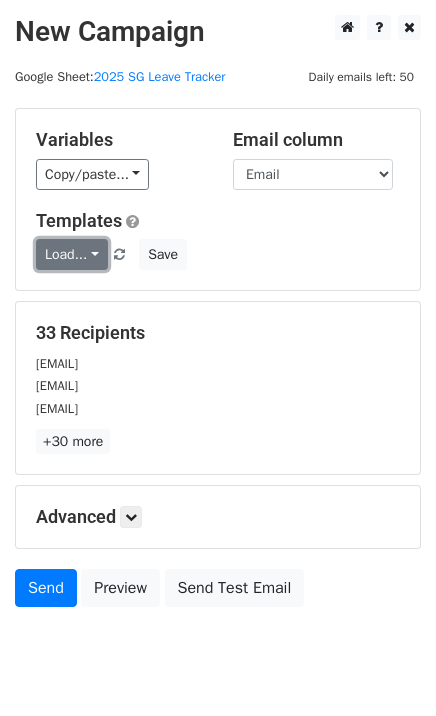 click on "Load..." at bounding box center (72, 254) 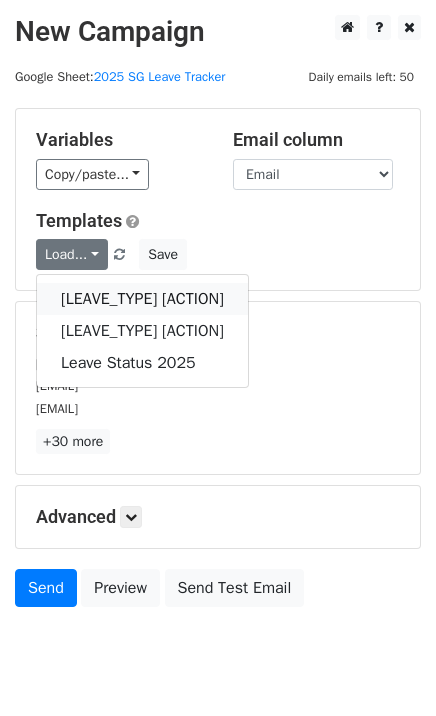 click on "Leave Status 2025 with OIL 2" at bounding box center [142, 299] 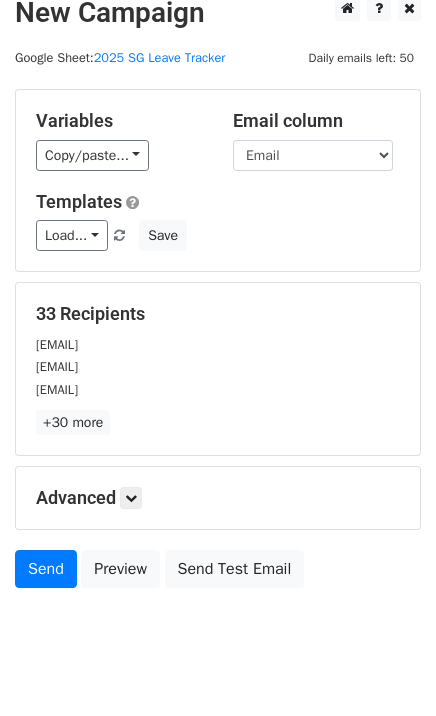 scroll, scrollTop: 0, scrollLeft: 0, axis: both 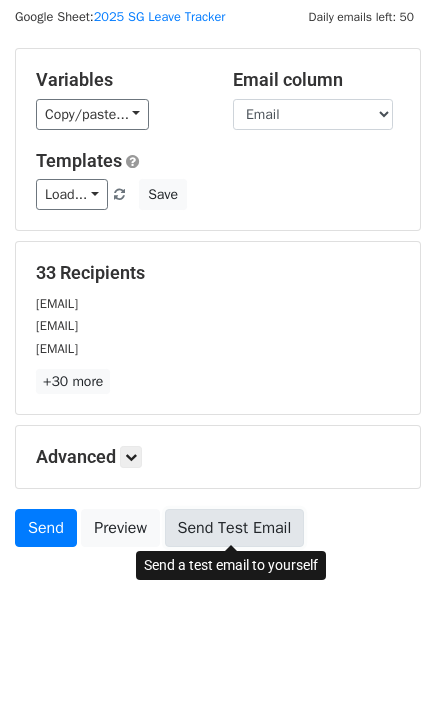 click on "Send Test Email" at bounding box center (235, 528) 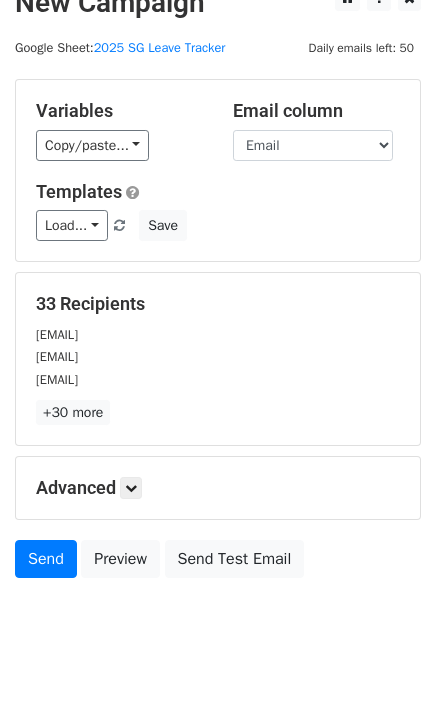 scroll, scrollTop: 0, scrollLeft: 0, axis: both 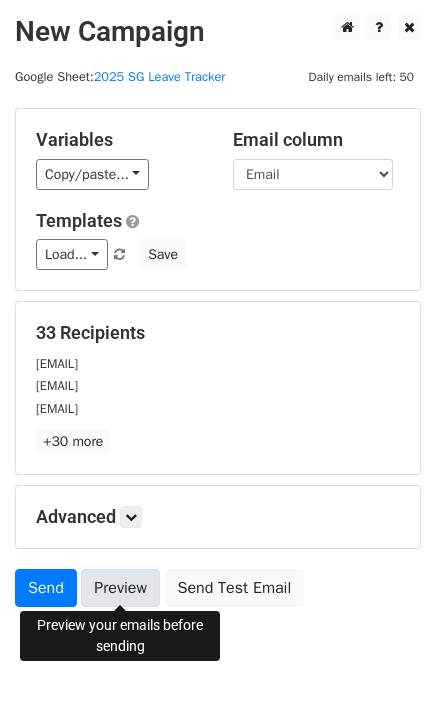 drag, startPoint x: 113, startPoint y: 578, endPoint x: 124, endPoint y: 578, distance: 11 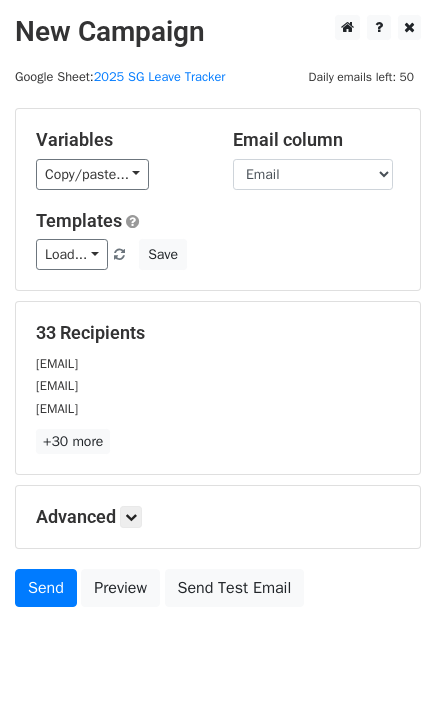 click on "New Campaign
Daily emails left: 50
Google Sheet:
2025 SG Leave Tracker
Variables
Copy/paste...
{{Emp Code}}
{{Name}}
{{Email}}
{{cc}}
{{Job Grade}}
{{Global Join Date}}
{{Year}}
{{Jan}}
{{Feb}}
{{Mar}}
{{Apr}}
{{May}}
{{Jun}}
{{Jul}}
{{Aug}}
{{Sep}}
{{Oct}}
{{Nov}}
{{Dec}}
{{AL Taken}}
{{Carried Forward from 2024}}
{{2024 AL Forfeited}}
{{AL Entitlement}}
{{AL Balance}}
{{AL CF}}
{{SL Entitlement}}
{{SL Taken}}
{{SL Balance}}
{{HL Entitlement}}
{{HL Taken}}
{{HL Balance}}
{{CCL Entitlement}}
{{CCL Taken}}
{{CCL Balance}}
{{ML Entitlement}}
{{ML Taken}}
{{ML Balance}}
{{PL Entitlement}}
{{PL Taken}}
{{PL Balance}}
{{OL Entitlement}}
{{OL Taken}}" at bounding box center [218, 356] 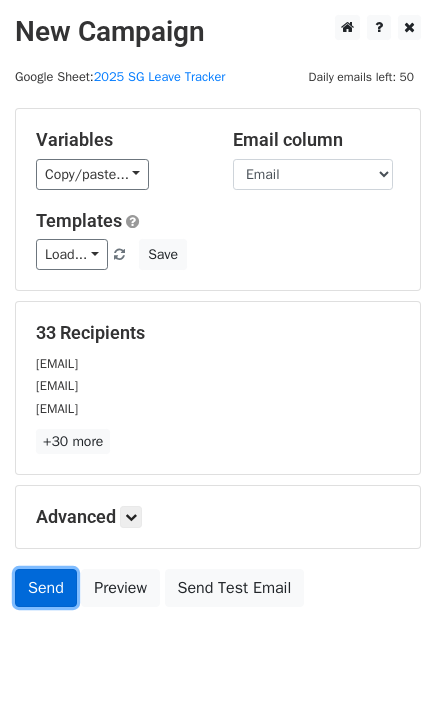 click on "Send" at bounding box center (46, 588) 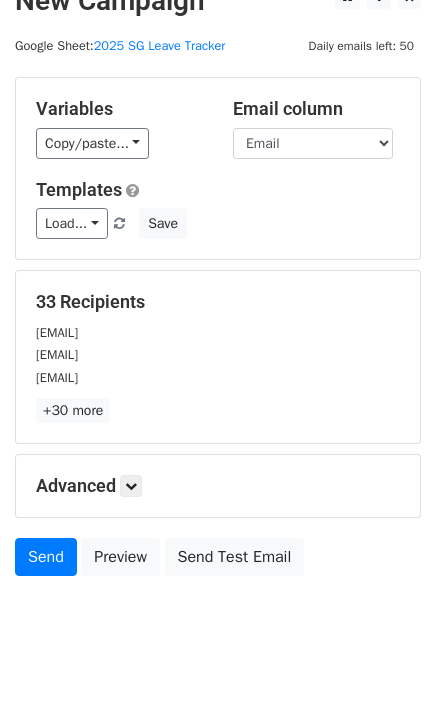 scroll, scrollTop: 60, scrollLeft: 0, axis: vertical 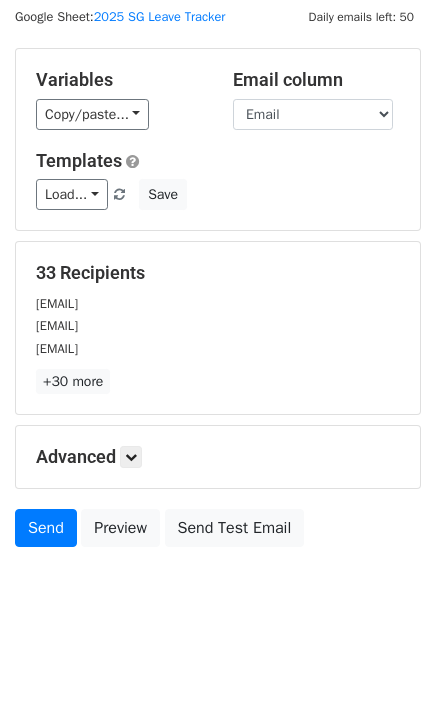 click on "peggy_yap@whirlpool.com" at bounding box center [57, 304] 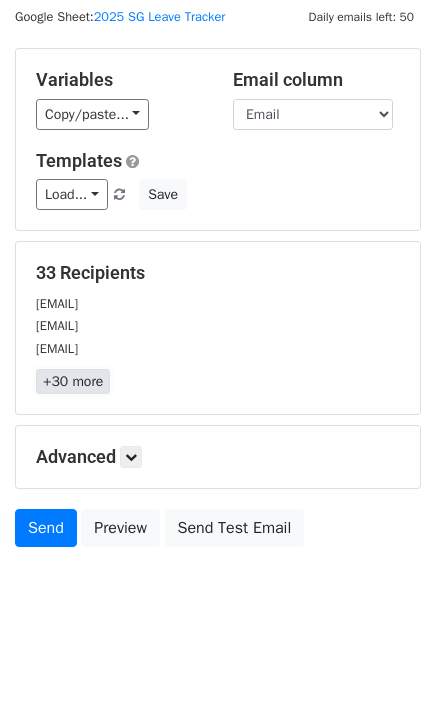 click on "+30 more" at bounding box center [73, 381] 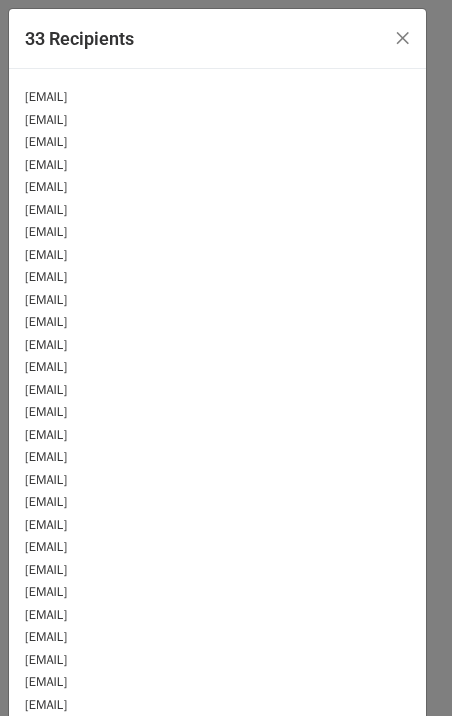 drag, startPoint x: 197, startPoint y: 208, endPoint x: 25, endPoint y: 212, distance: 172.04651 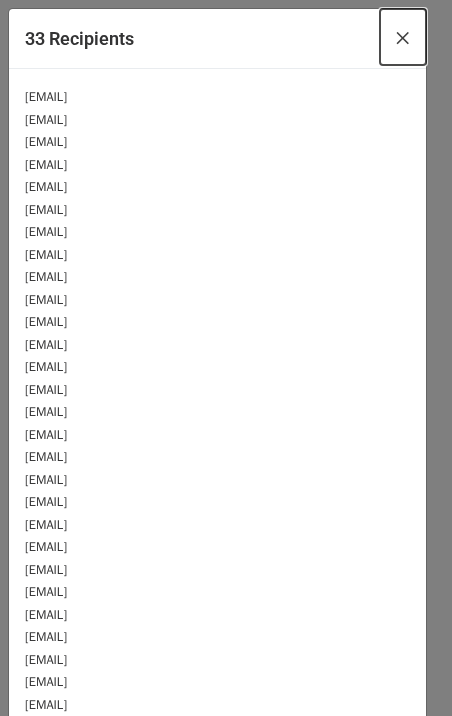 click on "×" at bounding box center (403, 37) 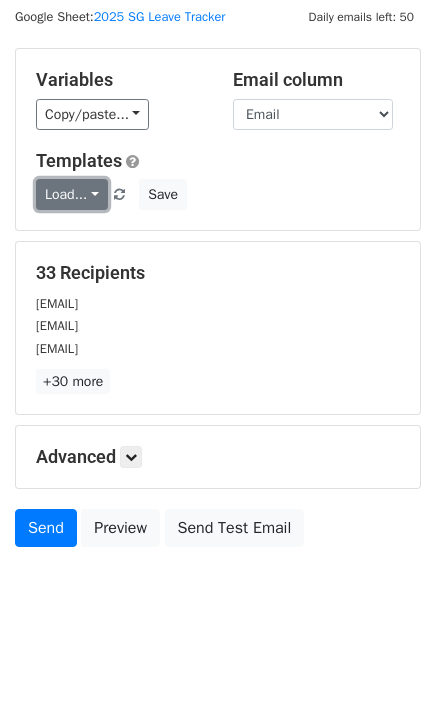 click on "Load..." at bounding box center [72, 194] 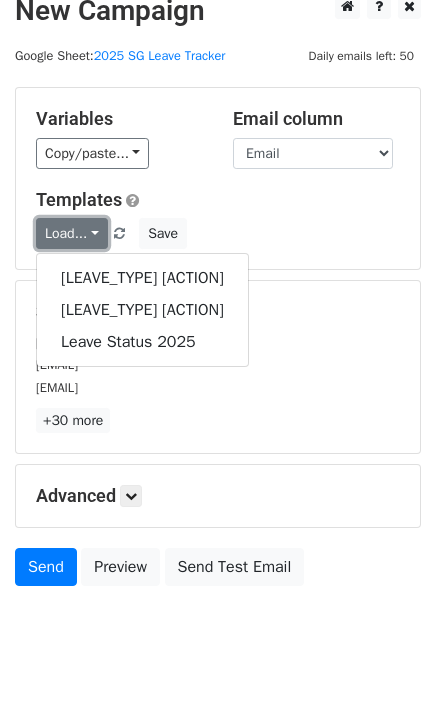 scroll, scrollTop: 0, scrollLeft: 0, axis: both 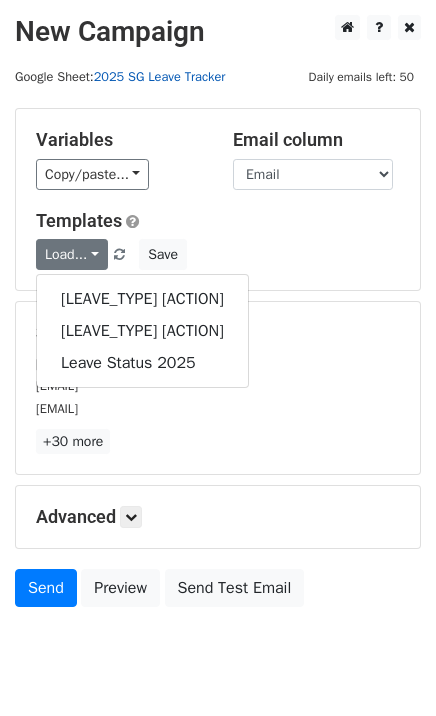 click on "2025 SG Leave Tracker" at bounding box center (160, 77) 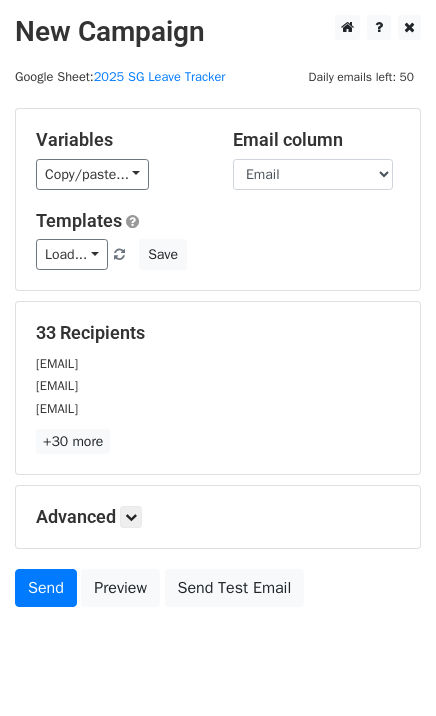 click on "Load...
Leave Status 2025 with OIL 2
Leave Status 2025 with OIL
Leave Status 2025
Save" at bounding box center [218, 254] 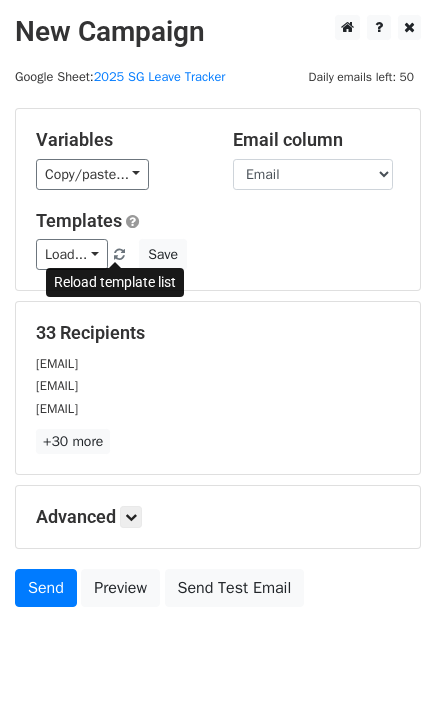click at bounding box center (119, 255) 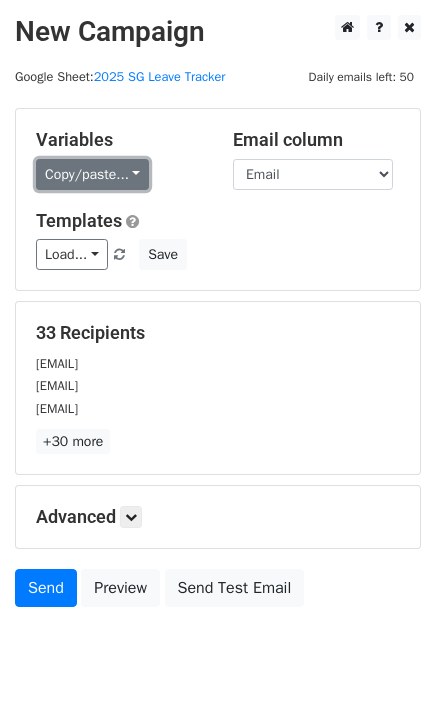 click on "Copy/paste..." at bounding box center [92, 174] 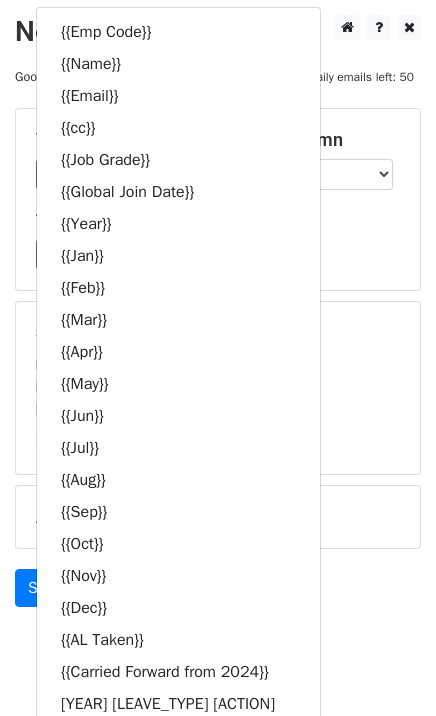 click on "New Campaign
Daily emails left: 50
Google Sheet:
2025 SG Leave Tracker
Variables
Copy/paste...
{{Emp Code}}
{{Name}}
{{Email}}
{{cc}}
{{Job Grade}}
{{Global Join Date}}
{{Year}}
{{Jan}}
{{Feb}}
{{Mar}}
{{Apr}}
{{May}}
{{Jun}}
{{Jul}}
{{Aug}}
{{Sep}}
{{Oct}}
{{Nov}}
{{Dec}}
{{AL Taken}}
{{Carried Forward from 2024}}
{{2024 AL Forfeited}}
{{AL Entitlement}}
{{AL Balance}}
{{AL CF}}
{{SL Entitlement}}
{{SL Taken}}
{{SL Balance}}
{{HL Entitlement}}
{{HL Taken}}
{{HL Balance}}
{{CCL Entitlement}}
{{CCL Taken}}
{{CCL Balance}}
{{ML Entitlement}}
{{ML Taken}}
{{ML Balance}}
{{PL Entitlement}}
{{PL Taken}}
{{PL Balance}}
{{OL Entitlement}}
{{OL Taken}}" at bounding box center [218, 316] 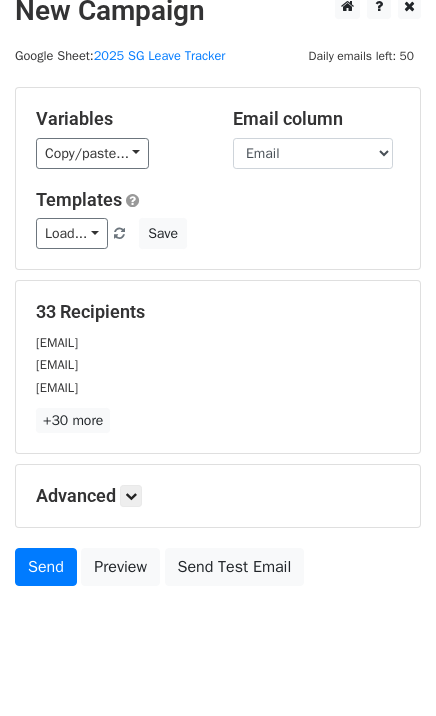 scroll, scrollTop: 0, scrollLeft: 0, axis: both 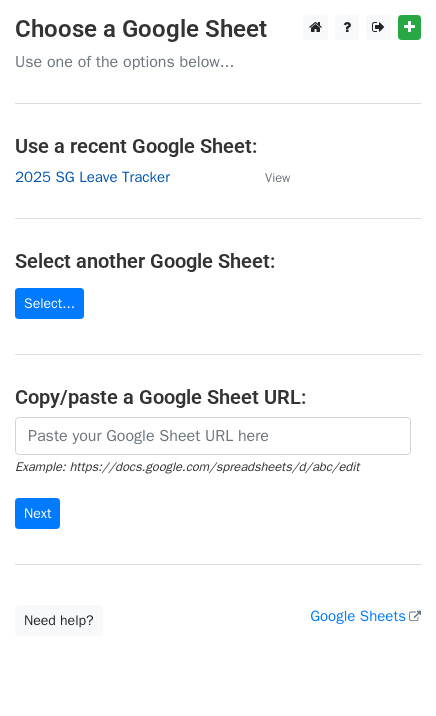 click on "2025 SG Leave Tracker" at bounding box center [92, 177] 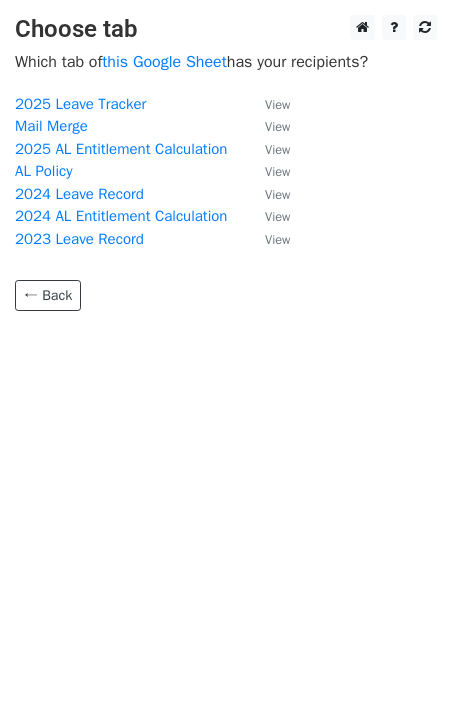 scroll, scrollTop: 0, scrollLeft: 0, axis: both 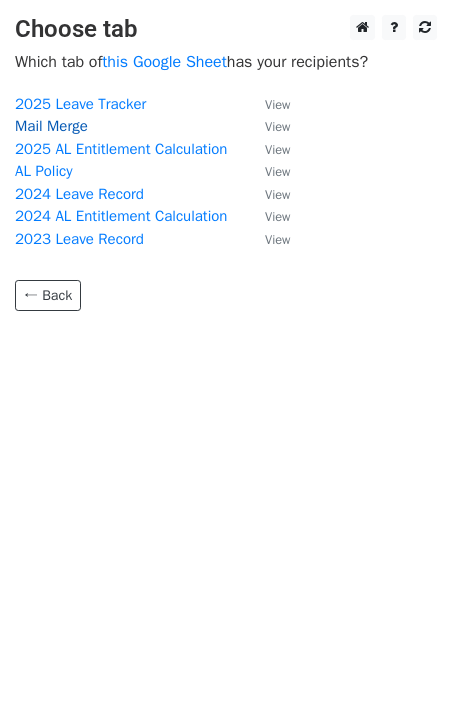 click on "Mail Merge" at bounding box center [51, 126] 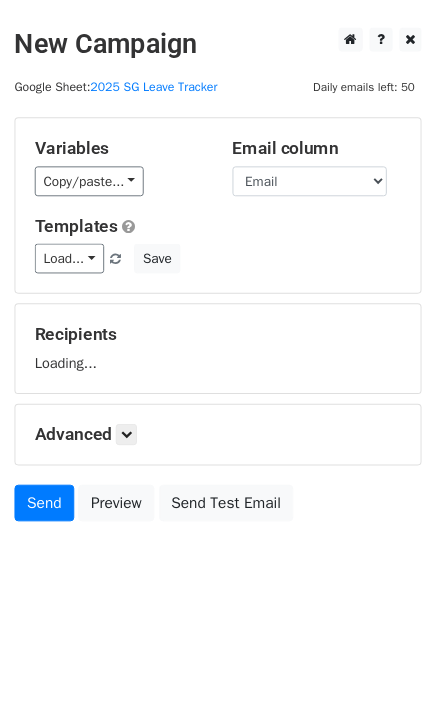 scroll, scrollTop: 0, scrollLeft: 0, axis: both 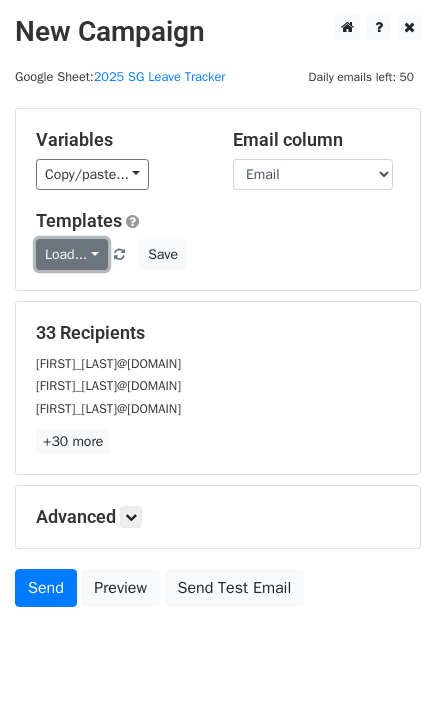 click on "Load..." at bounding box center [72, 254] 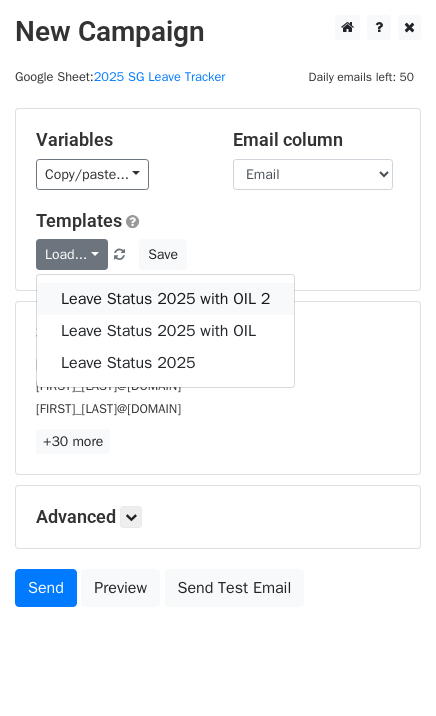 click on "Leave Status 2025 with OIL 2" at bounding box center [165, 299] 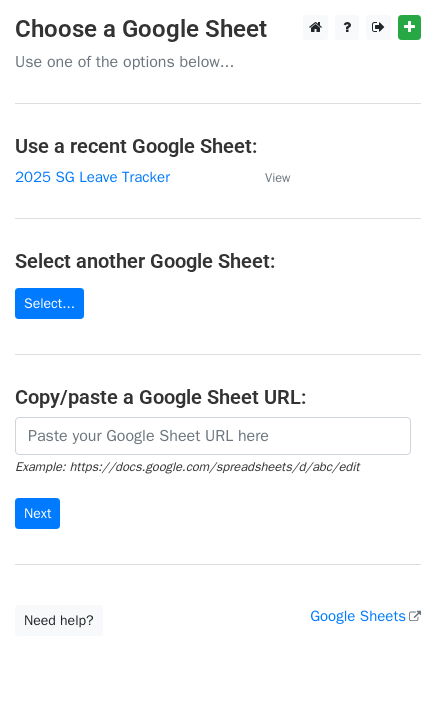 scroll, scrollTop: 0, scrollLeft: 0, axis: both 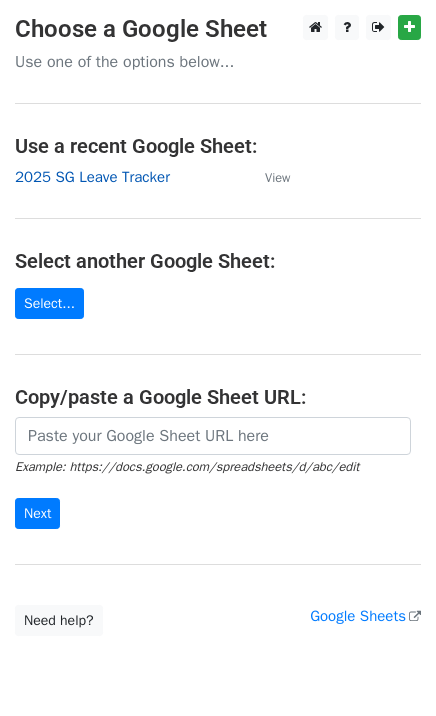 click on "2025 SG Leave Tracker" at bounding box center [92, 177] 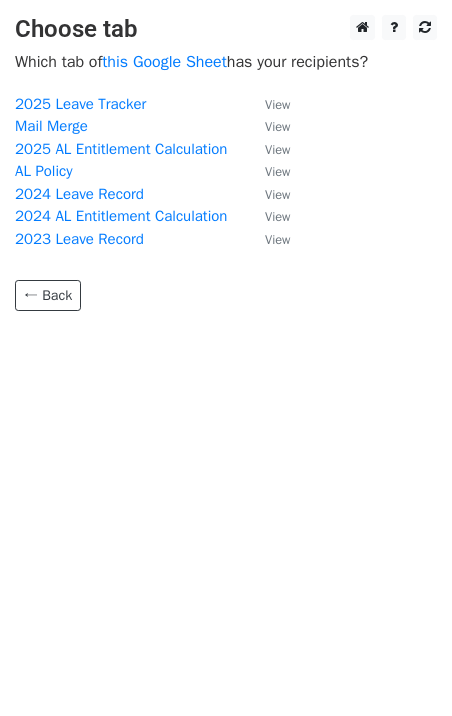 scroll, scrollTop: 0, scrollLeft: 0, axis: both 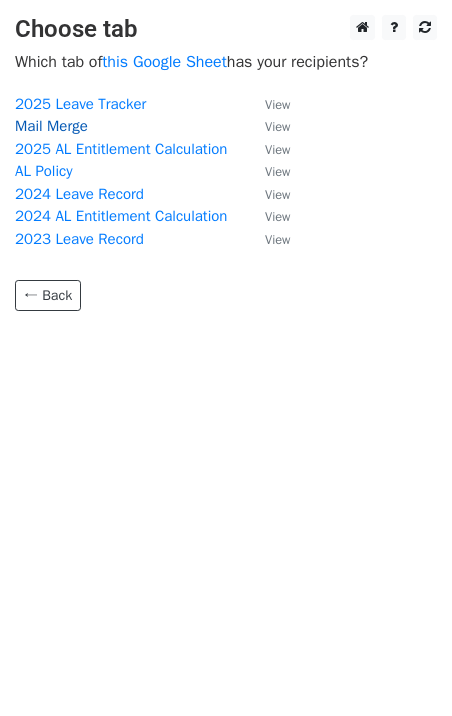 click on "Mail Merge" at bounding box center [51, 126] 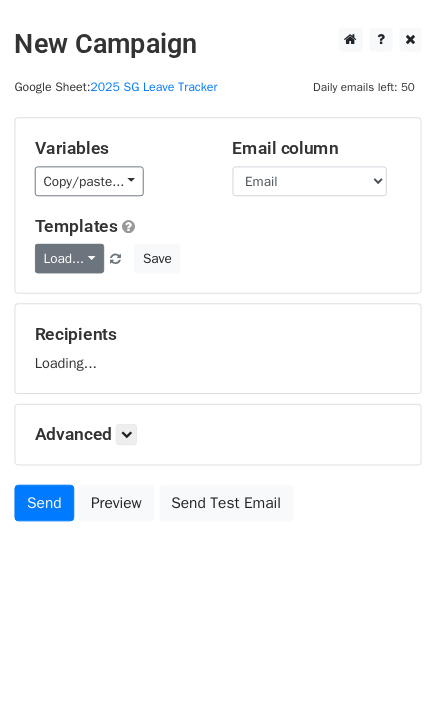 scroll, scrollTop: 0, scrollLeft: 0, axis: both 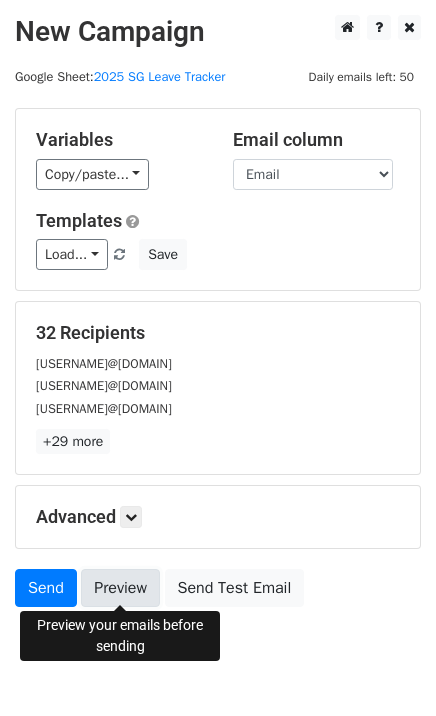 click on "Preview" at bounding box center (120, 588) 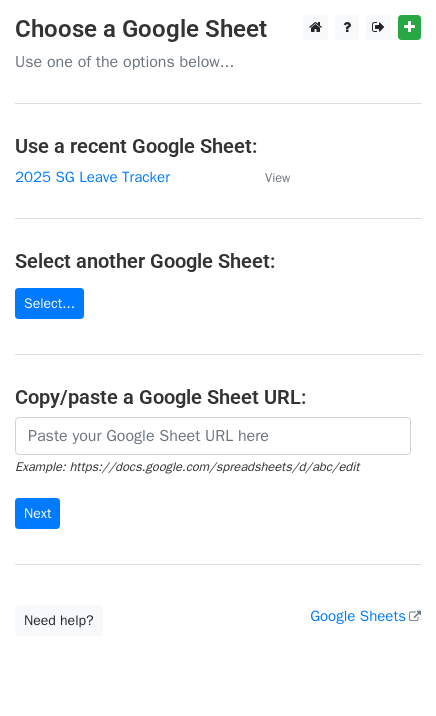 scroll, scrollTop: 0, scrollLeft: 0, axis: both 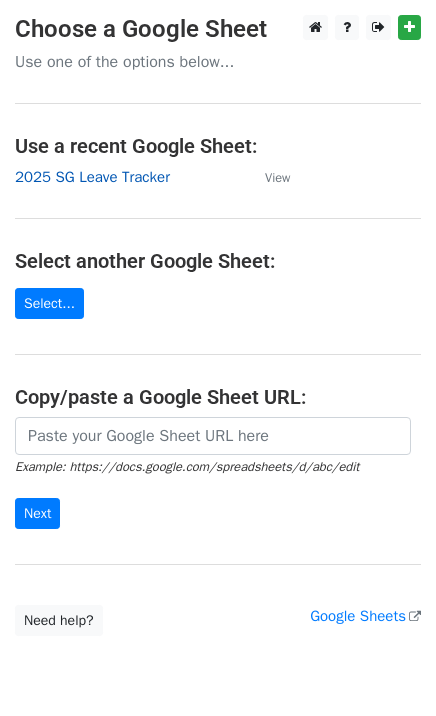 click on "2025 SG Leave Tracker" at bounding box center (92, 177) 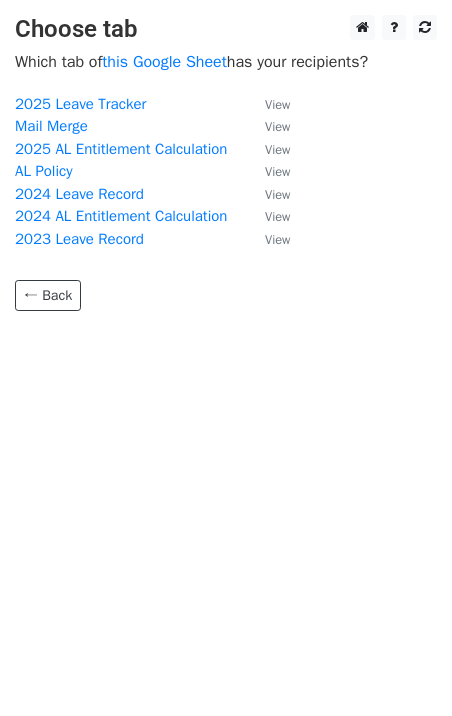 scroll, scrollTop: 0, scrollLeft: 0, axis: both 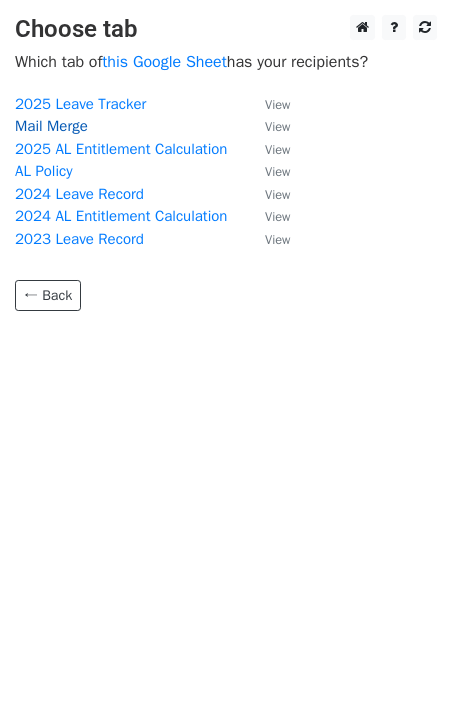 click on "Mail Merge" at bounding box center (51, 126) 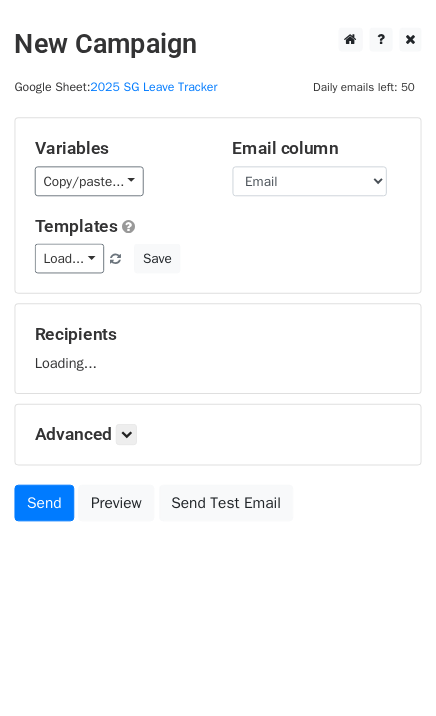 scroll, scrollTop: 0, scrollLeft: 0, axis: both 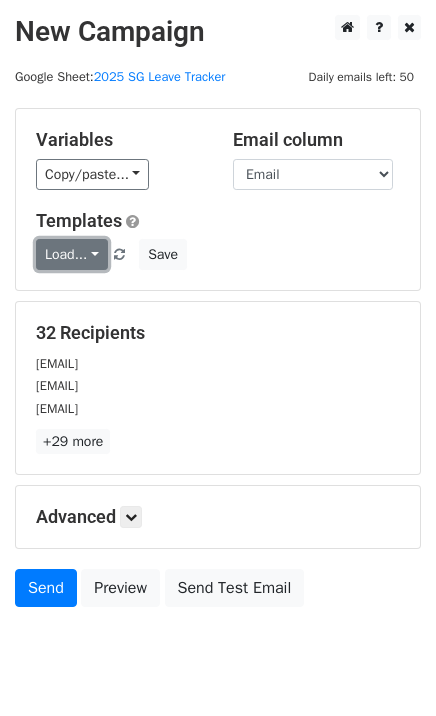 click on "Load..." at bounding box center (72, 254) 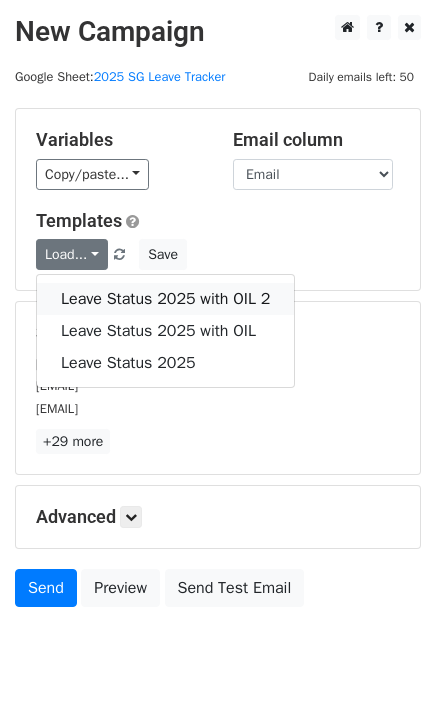 click on "Leave Status 2025 with OIL 2" at bounding box center [165, 299] 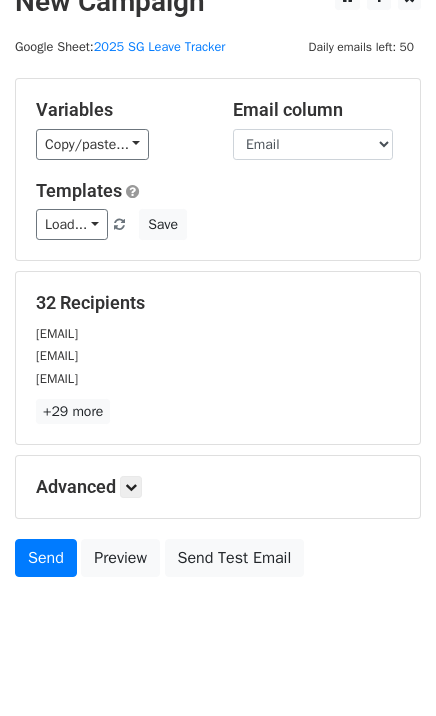scroll, scrollTop: 60, scrollLeft: 0, axis: vertical 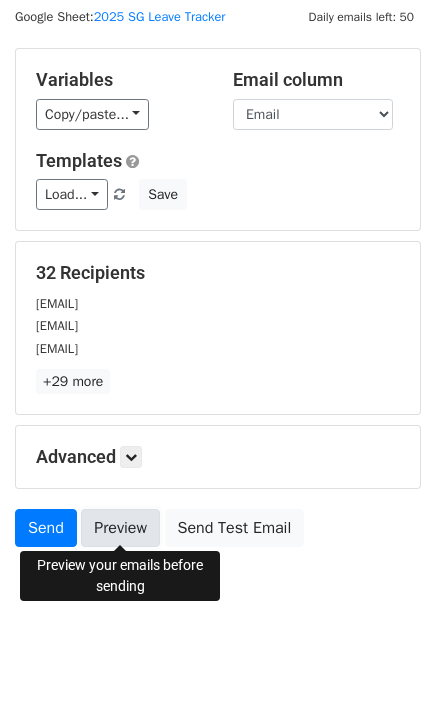 click on "Preview" at bounding box center (120, 528) 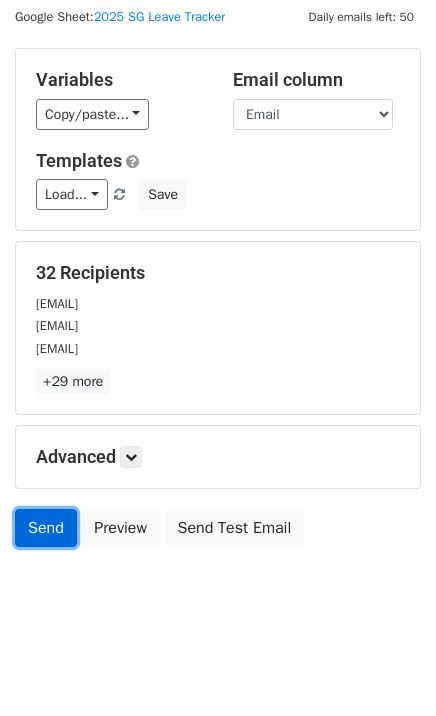 click on "Send" at bounding box center (46, 528) 